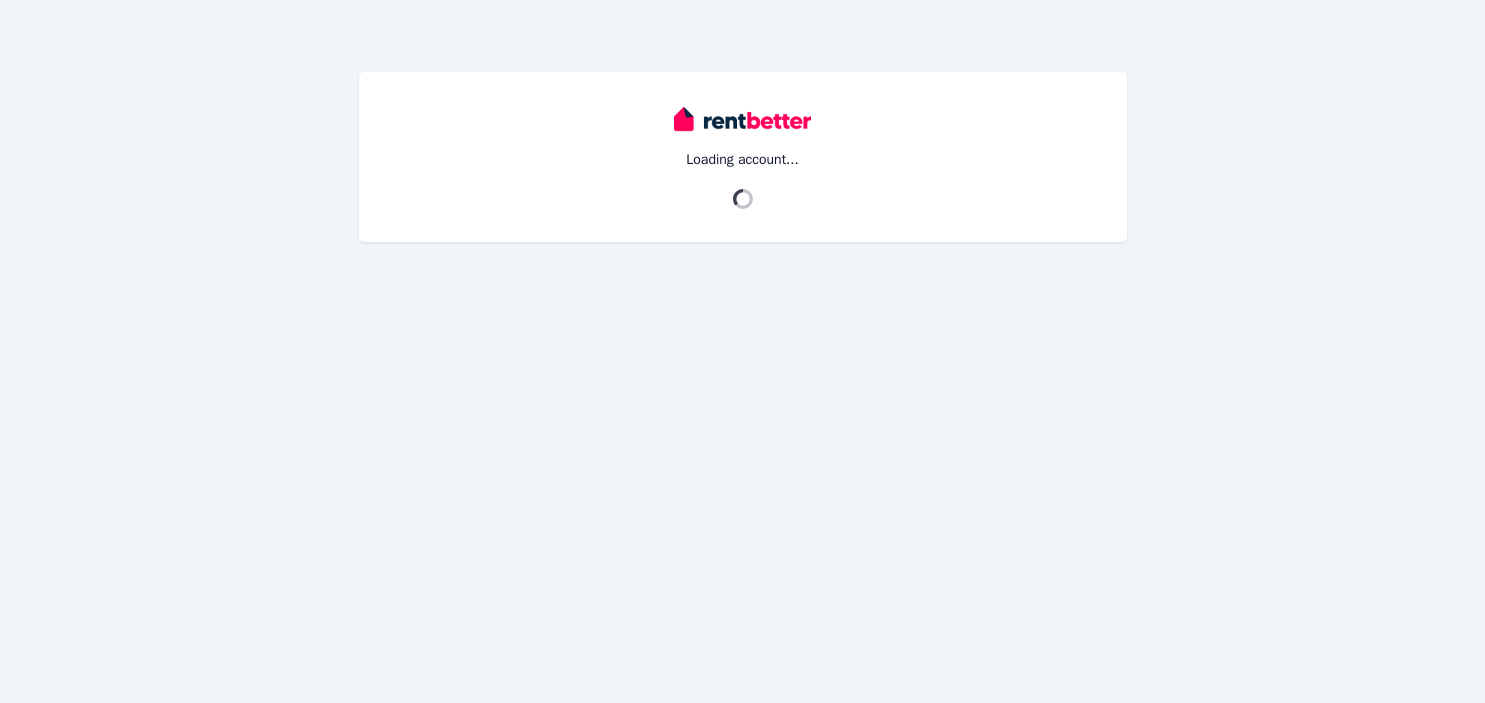 scroll, scrollTop: 0, scrollLeft: 0, axis: both 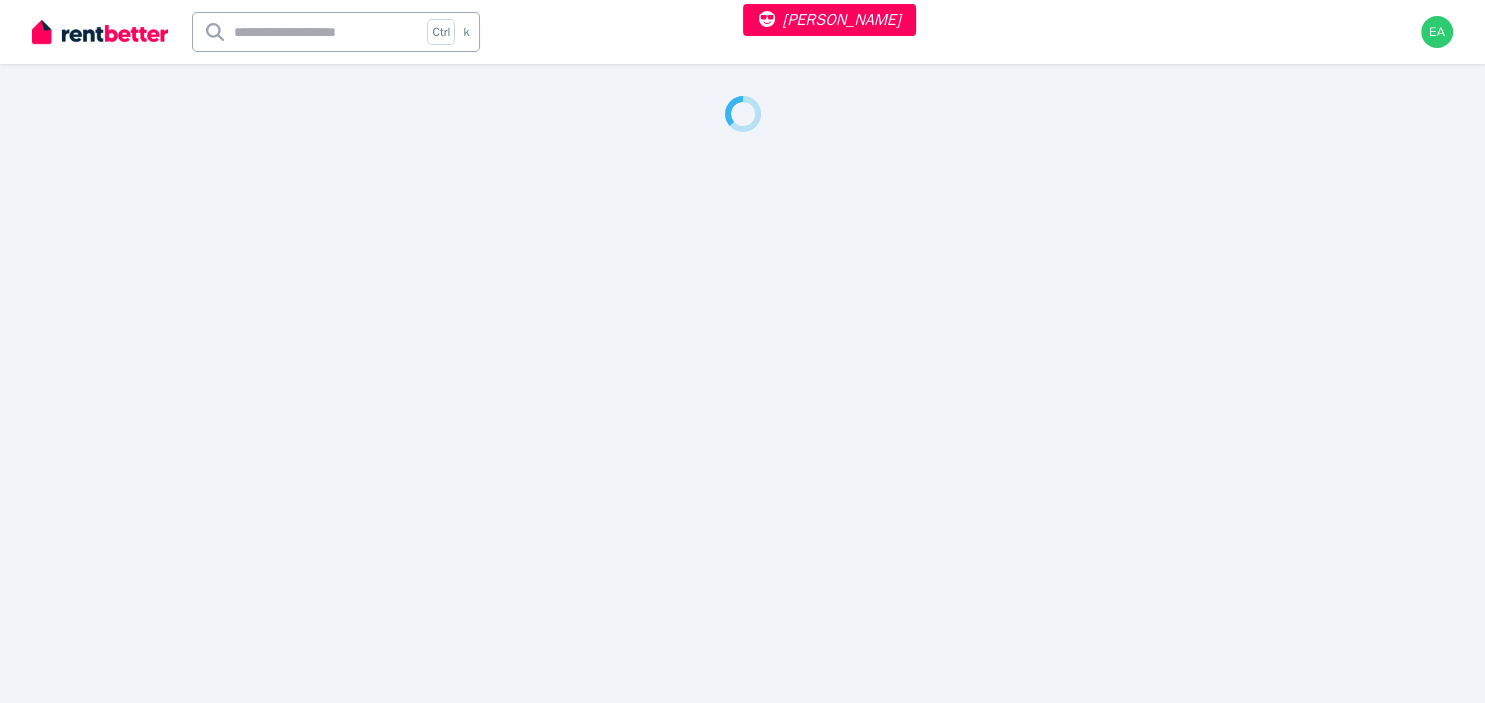 select on "**" 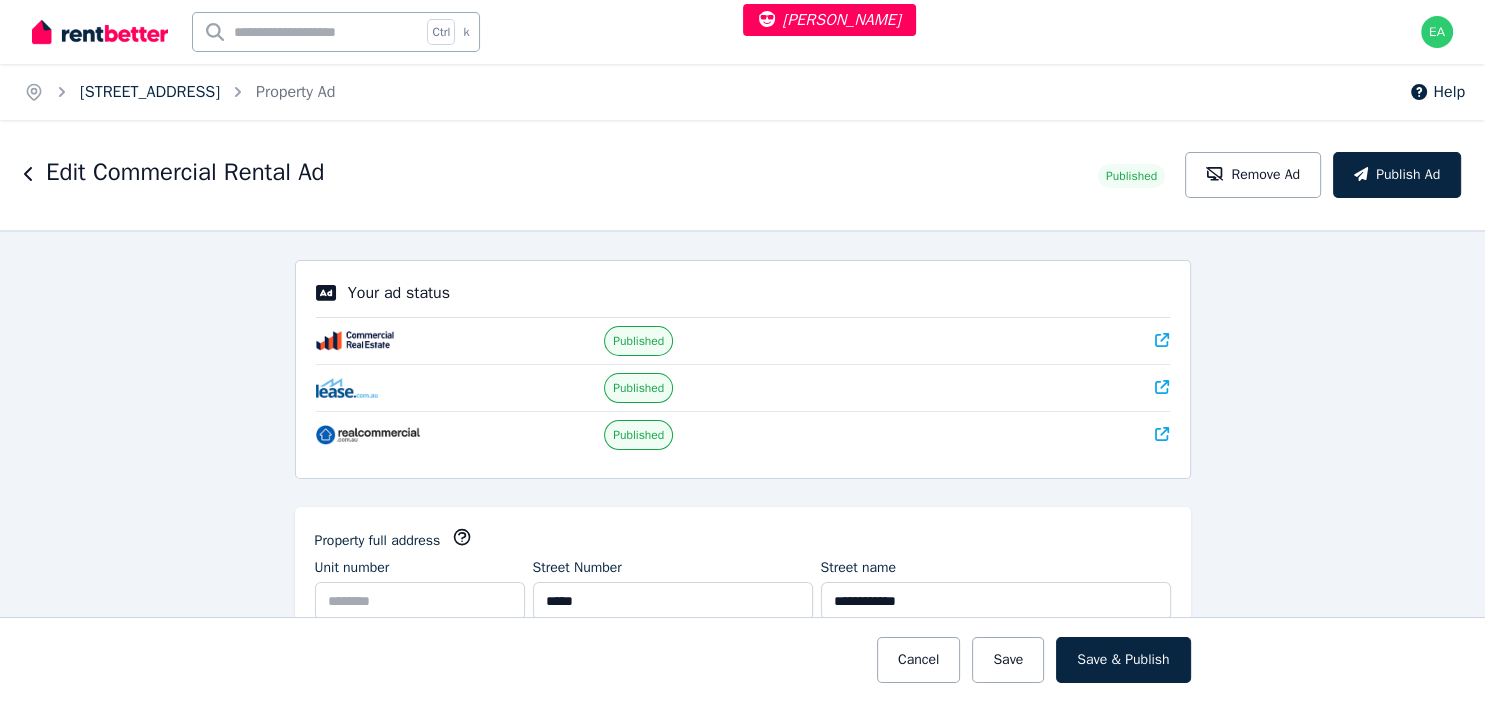 click on "51-53 Playford Ave, Whyalla Playford" at bounding box center (150, 92) 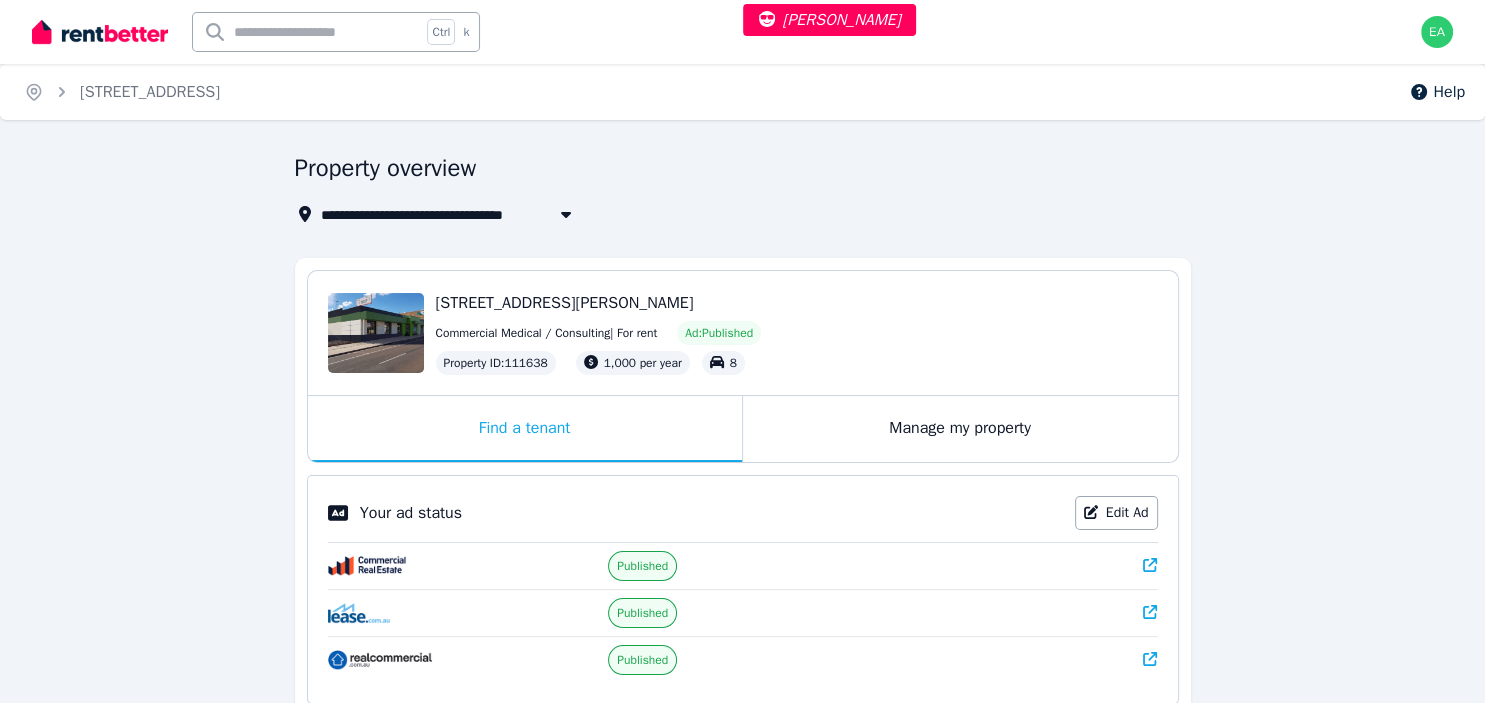 click on "Manage my property" at bounding box center (960, 429) 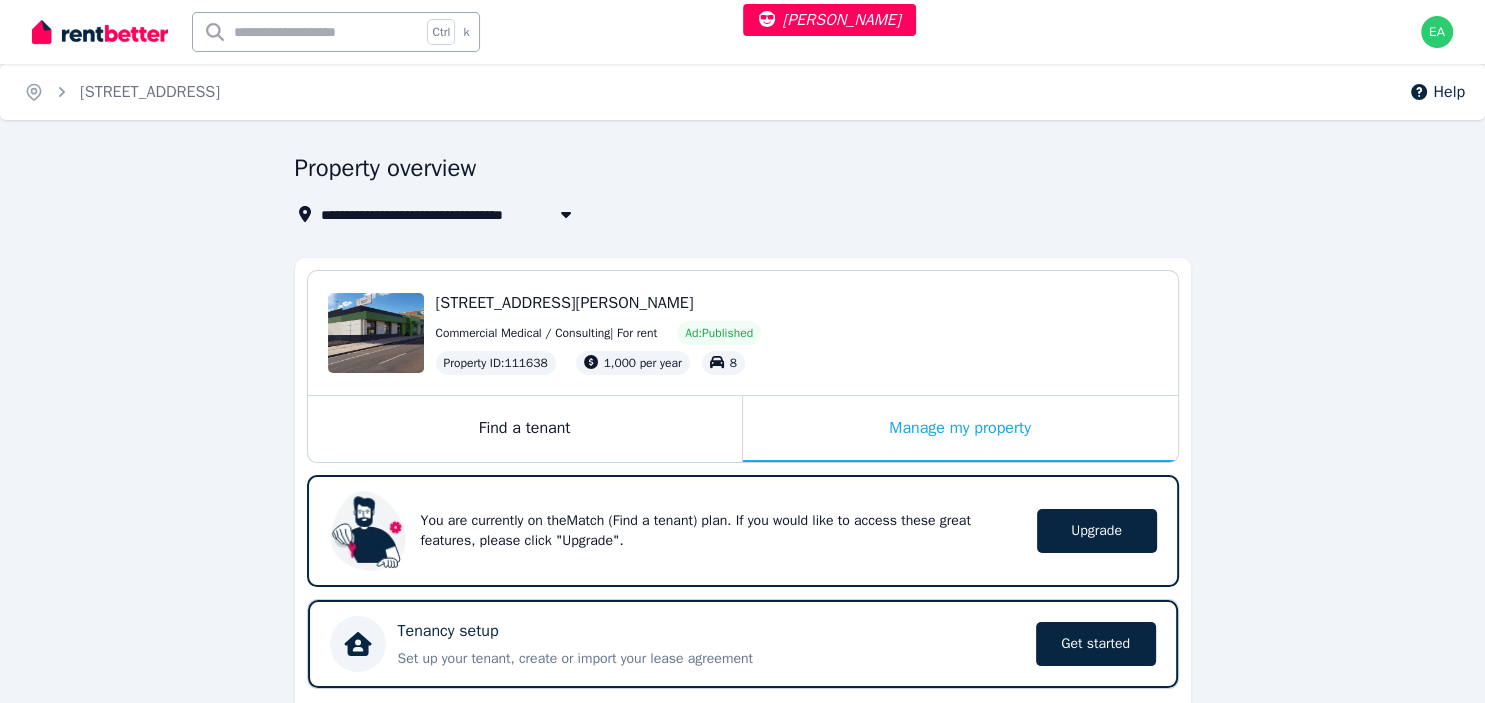 scroll, scrollTop: 633, scrollLeft: 0, axis: vertical 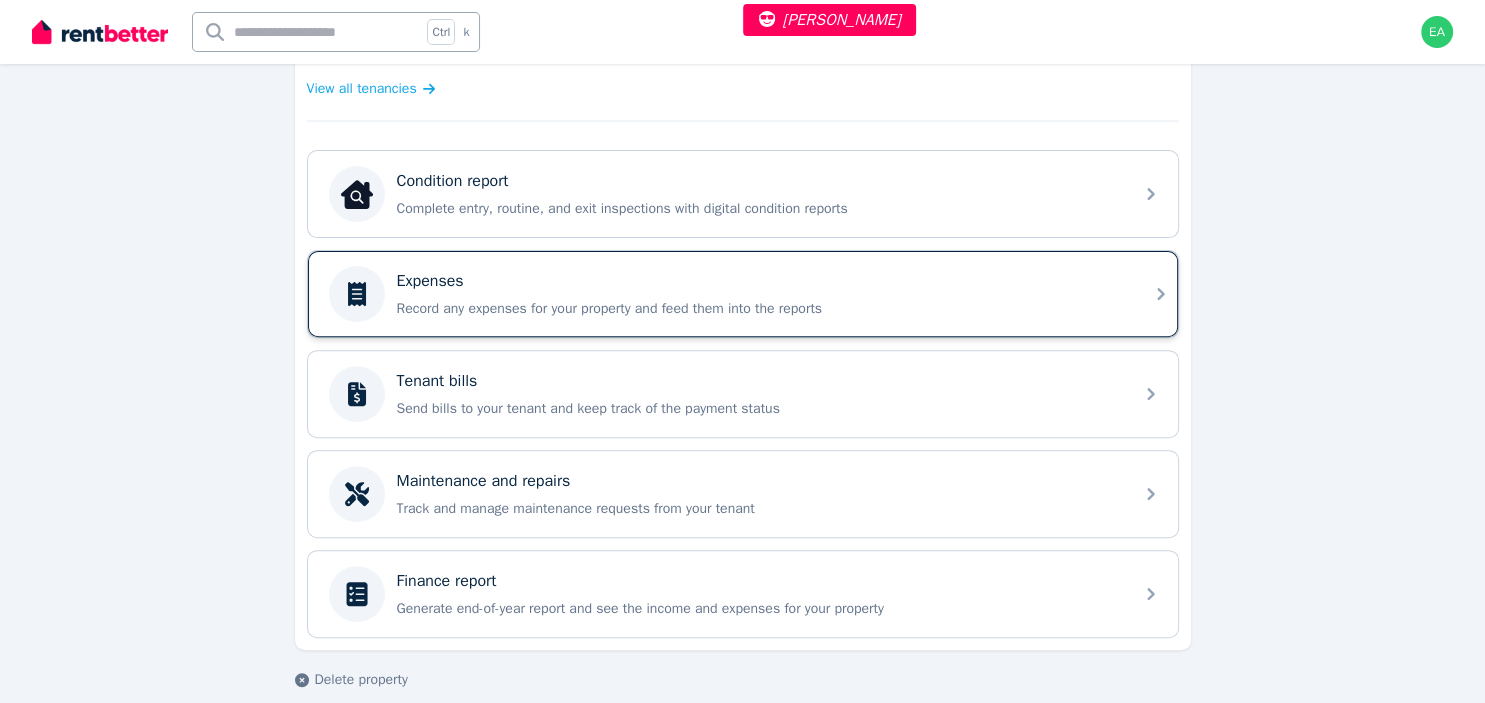 click on "Expenses" at bounding box center (759, 281) 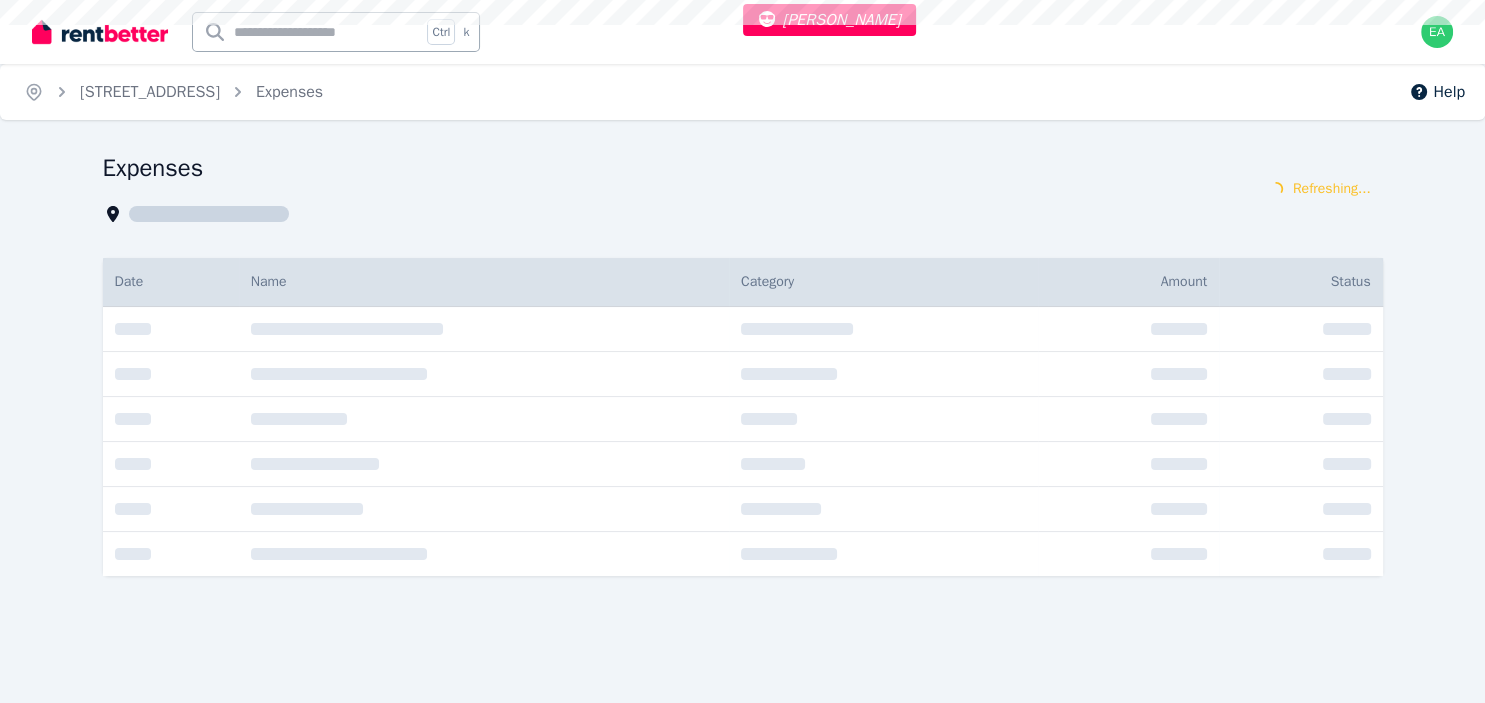 scroll, scrollTop: 0, scrollLeft: 0, axis: both 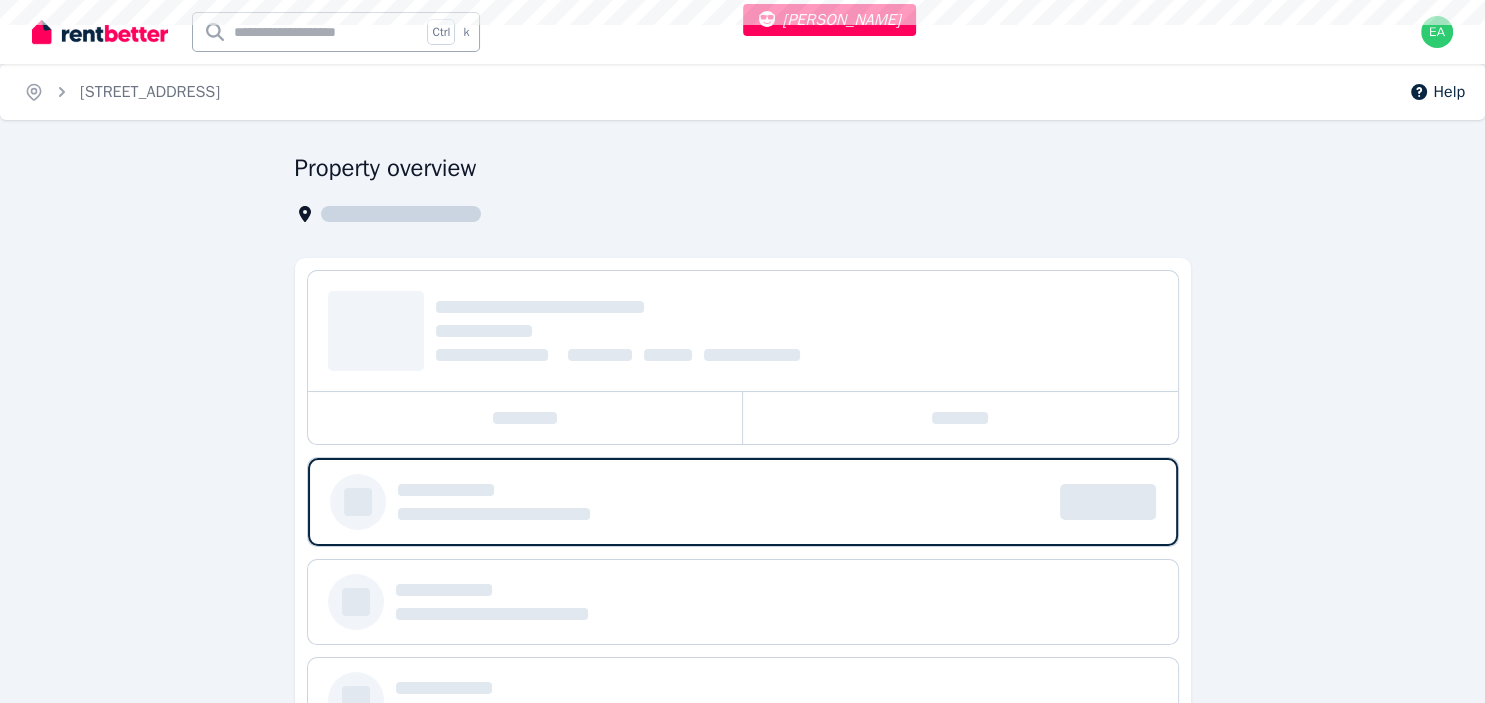 select on "**" 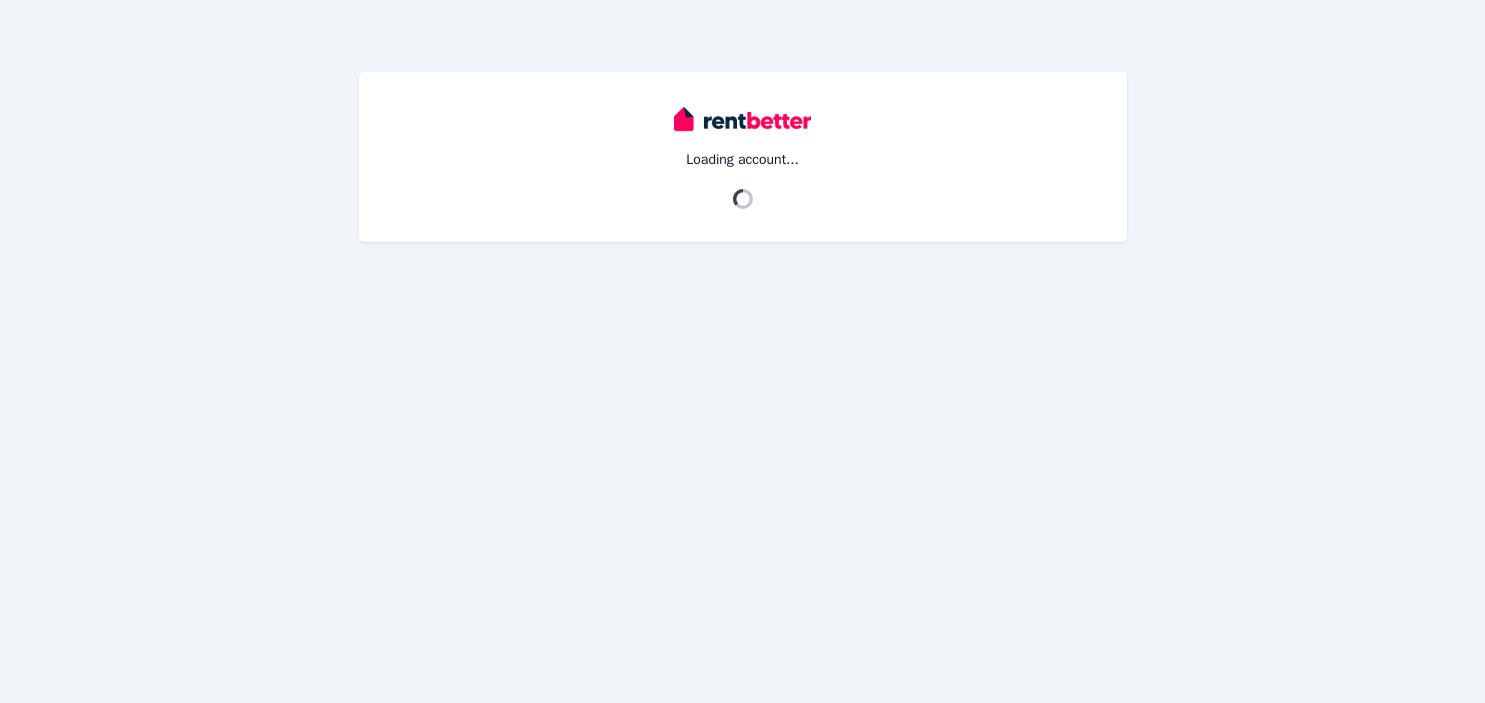 scroll, scrollTop: 0, scrollLeft: 0, axis: both 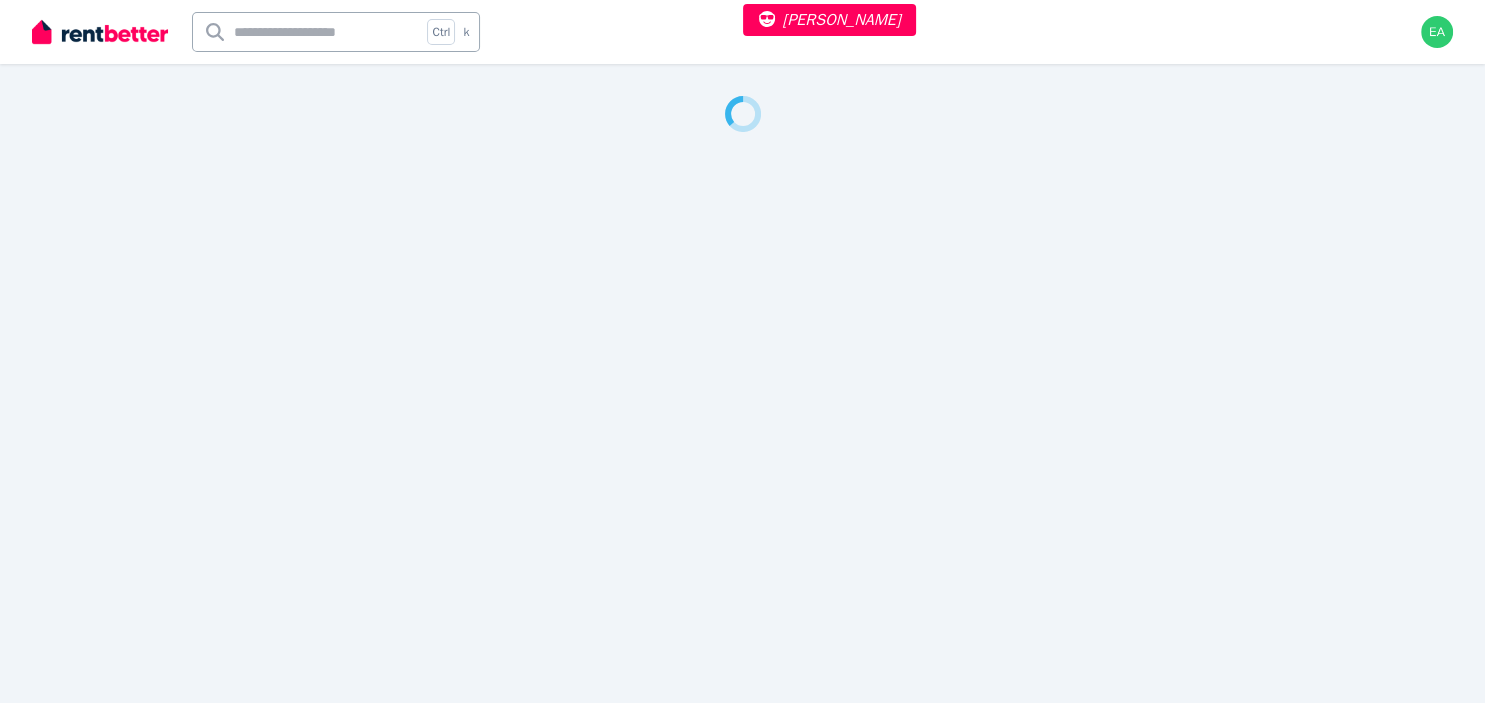select on "**" 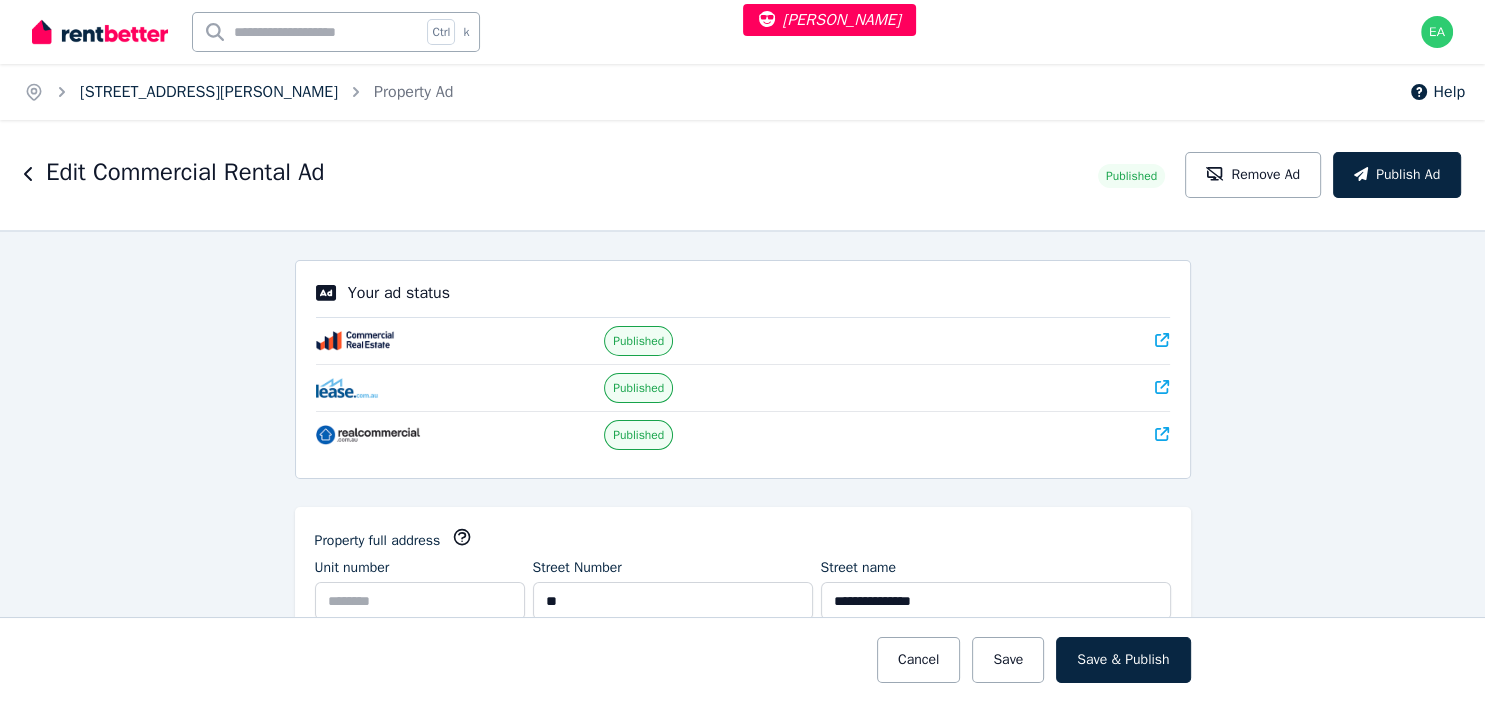 click on "31 Gertrude Street, Port Pirie" at bounding box center [209, 92] 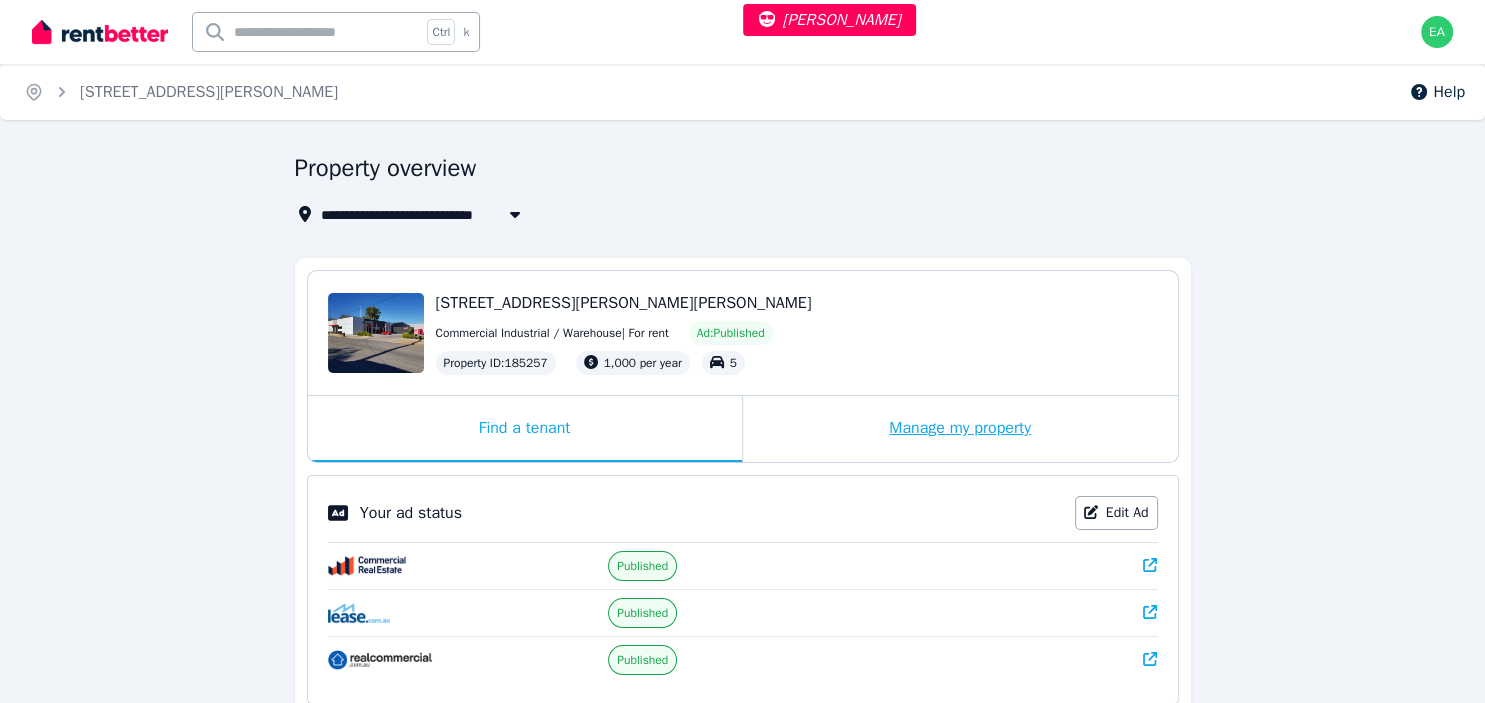 click on "Manage my property" at bounding box center (960, 429) 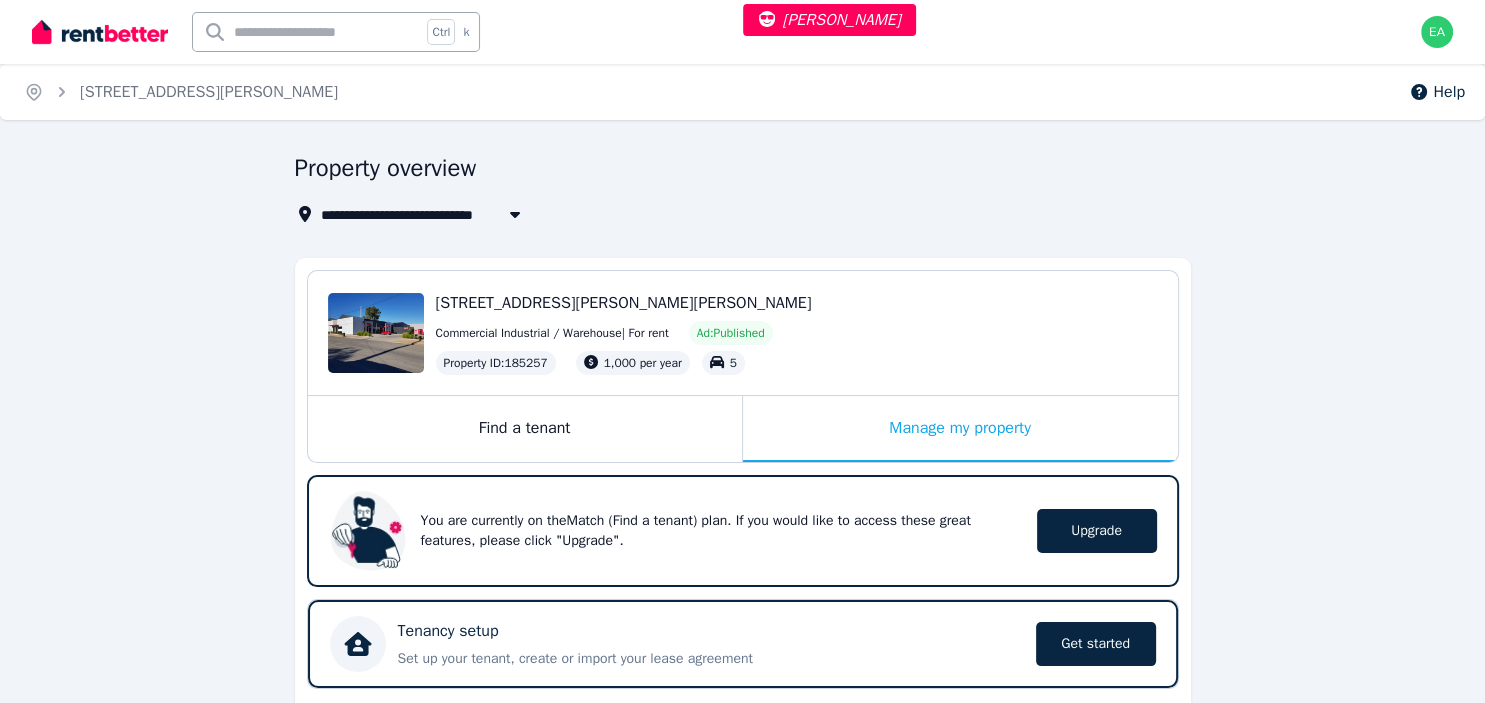 scroll, scrollTop: 528, scrollLeft: 0, axis: vertical 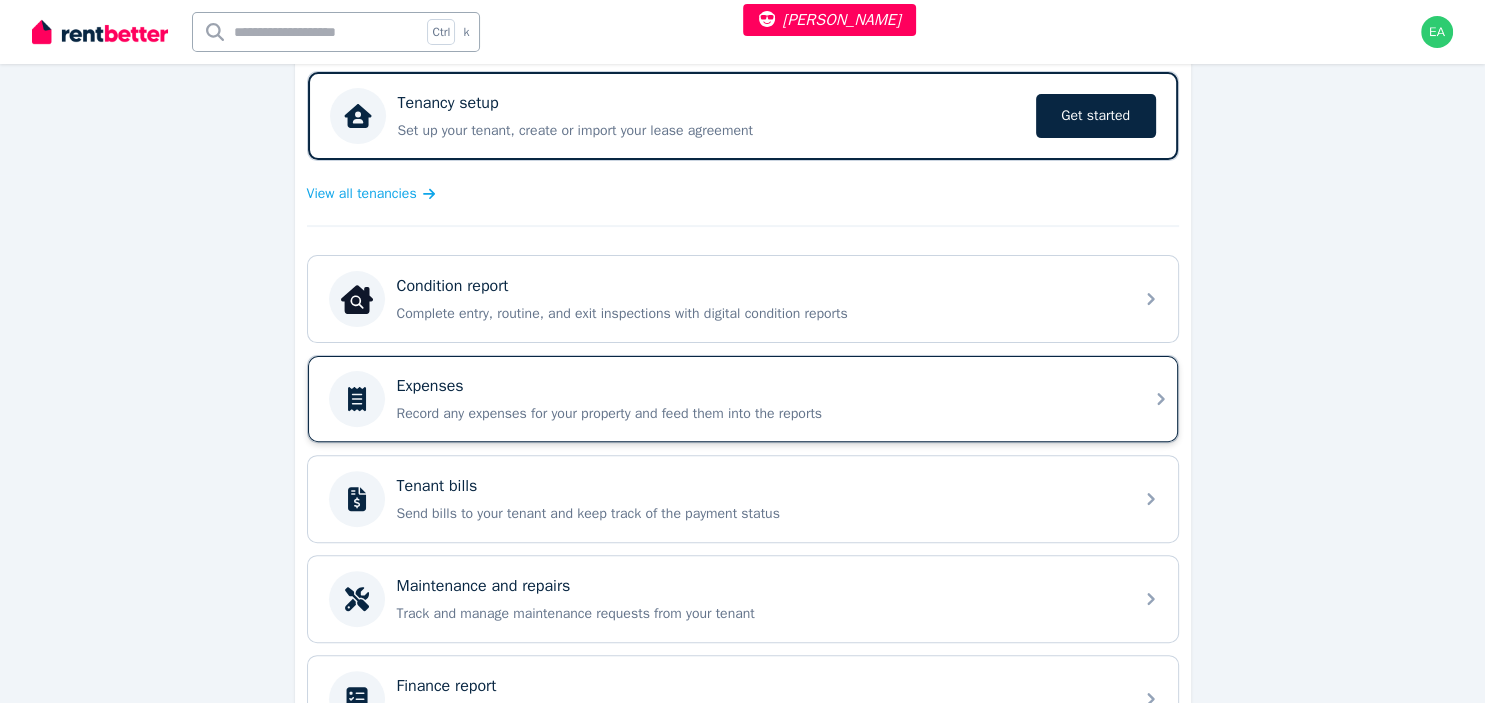 click on "Record any expenses for your property and feed them into the reports" at bounding box center (759, 414) 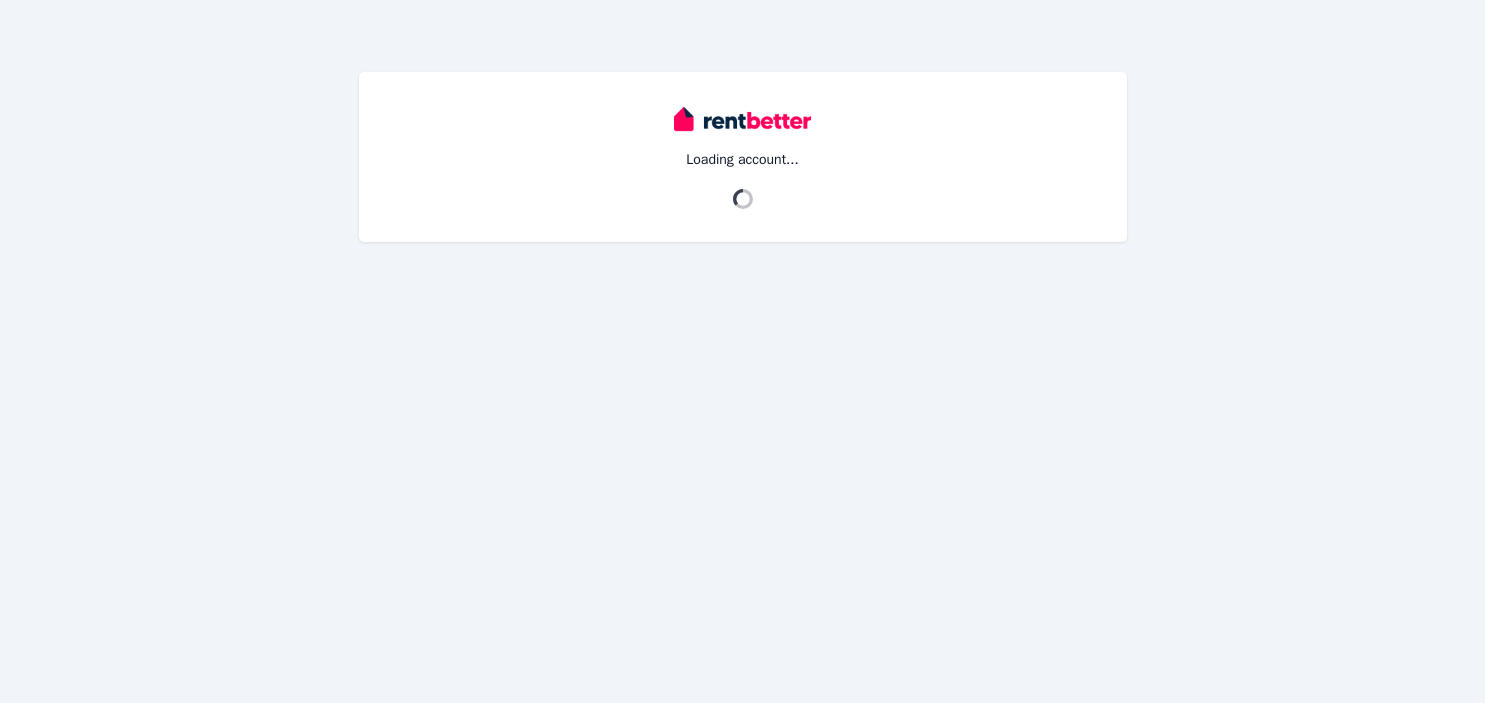 scroll, scrollTop: 0, scrollLeft: 0, axis: both 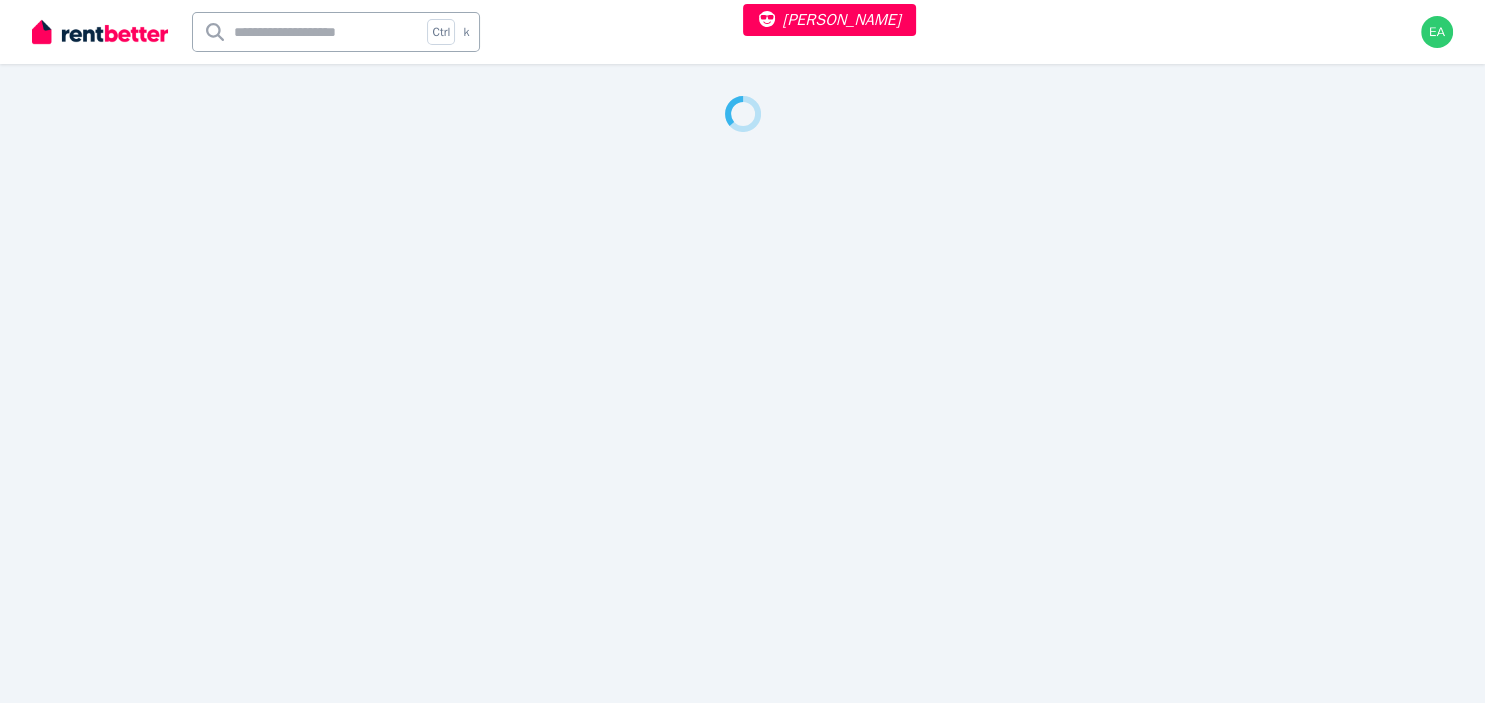select on "**" 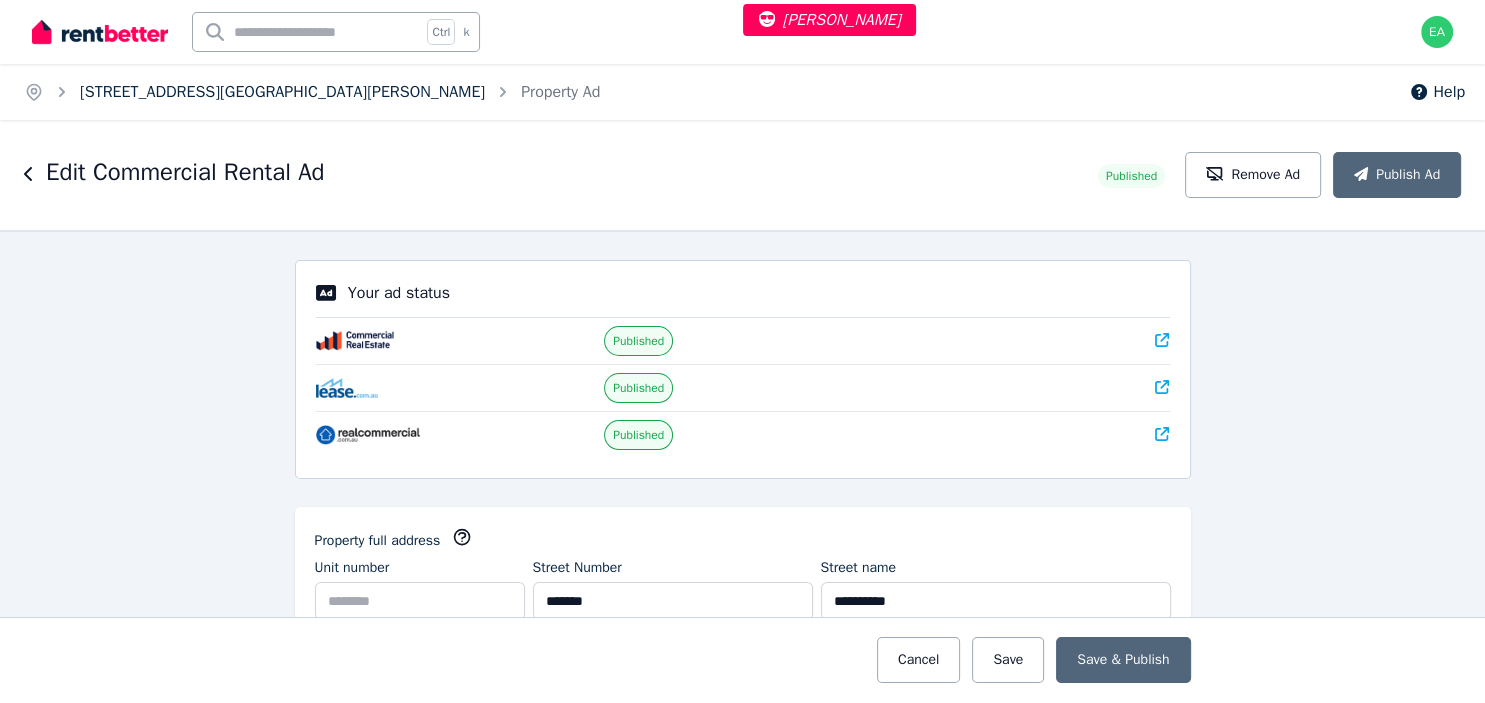 click on "[STREET_ADDRESS][GEOGRAPHIC_DATA][PERSON_NAME]" at bounding box center (282, 92) 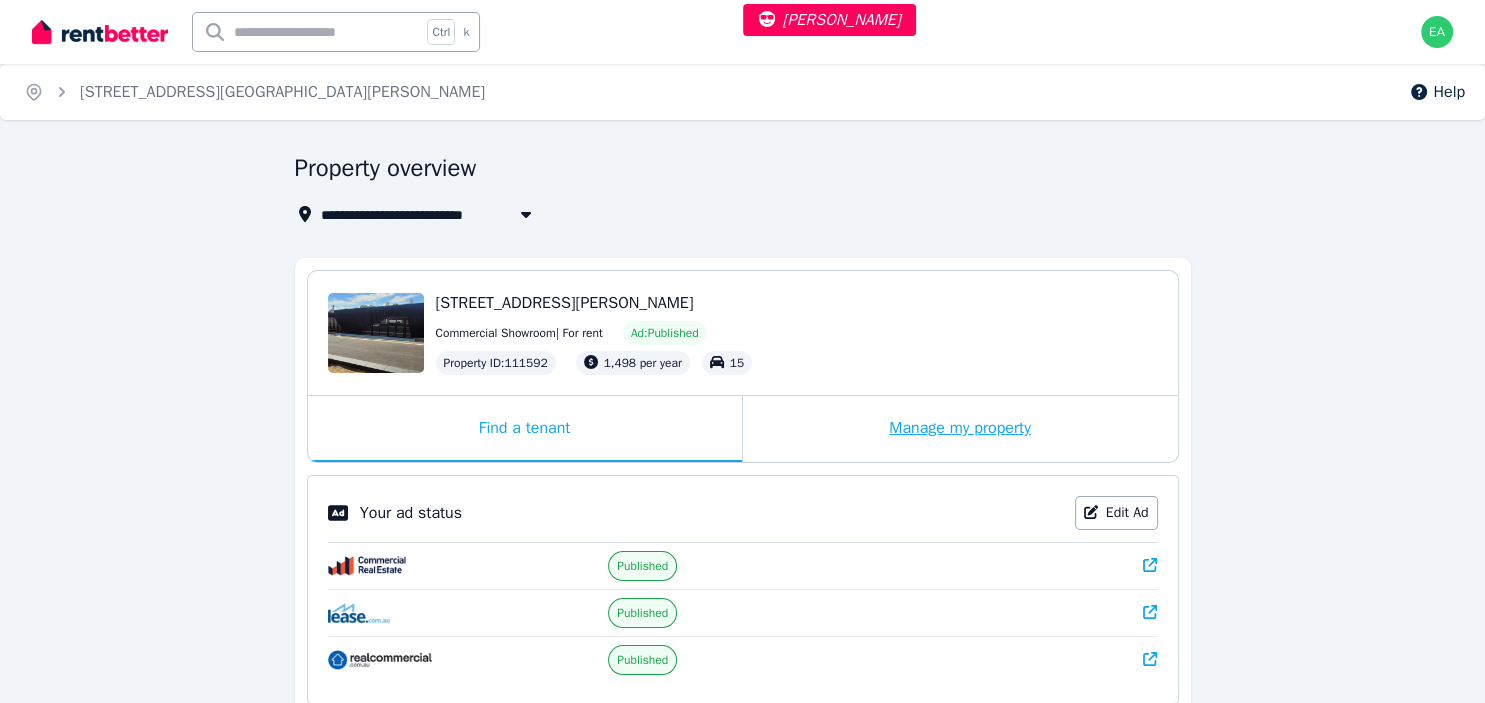 click on "Manage my property" at bounding box center (960, 429) 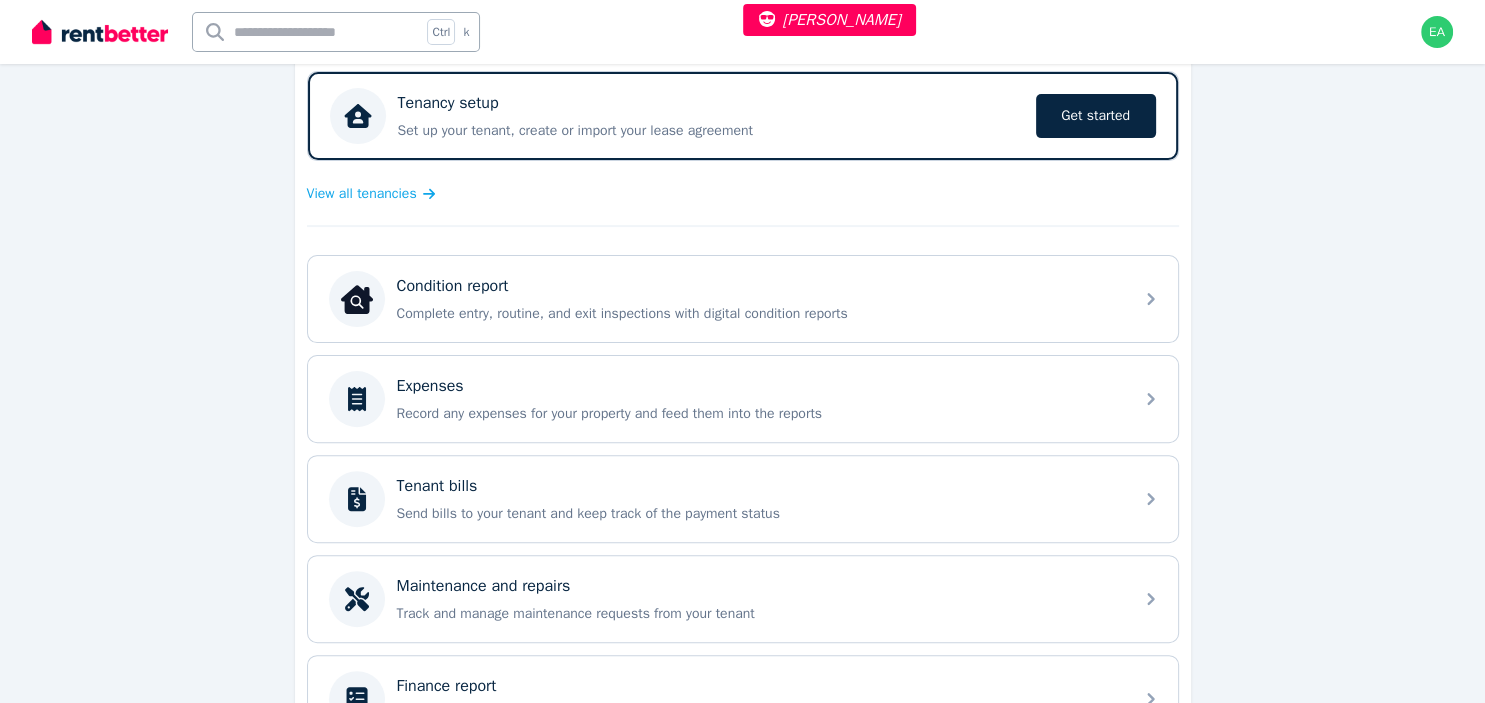 scroll, scrollTop: 633, scrollLeft: 0, axis: vertical 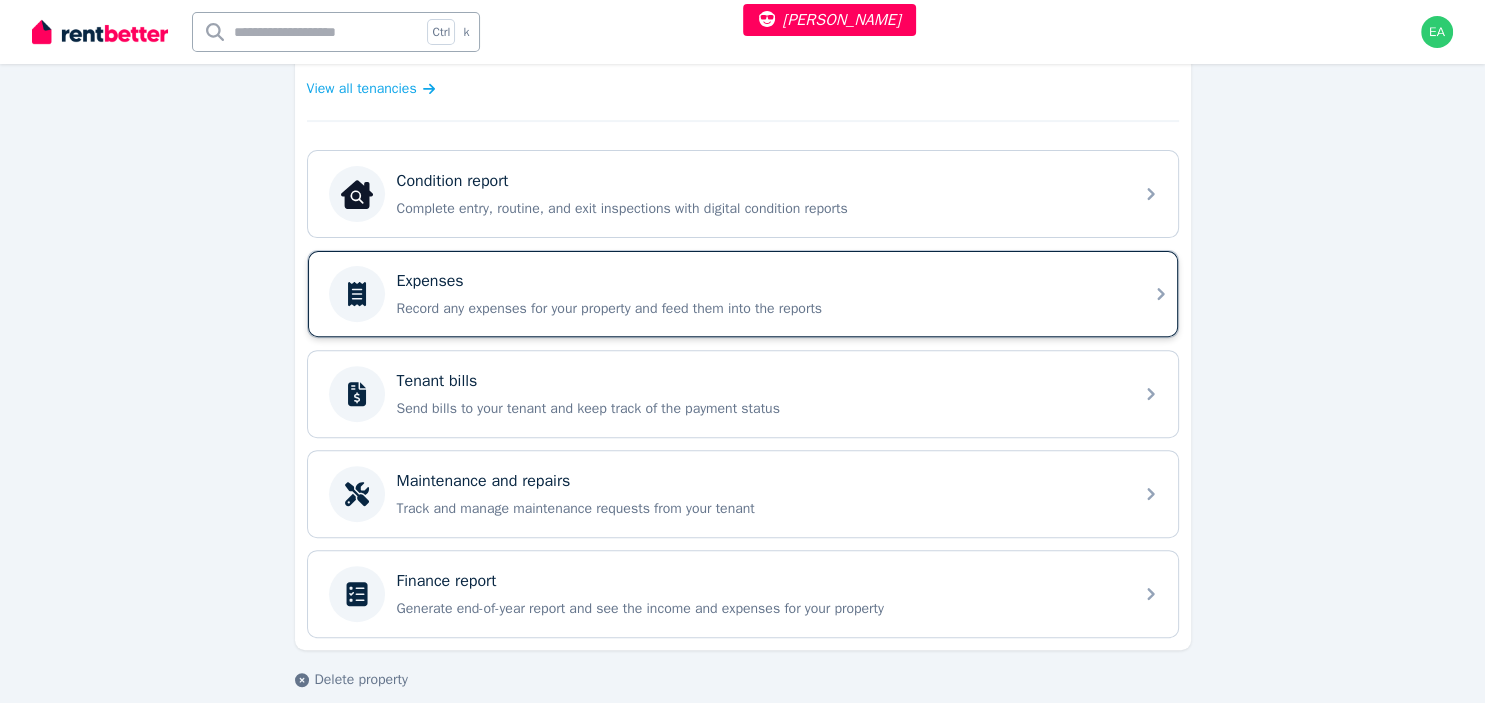 click on "Expenses Record any expenses for your property and feed them into the reports" at bounding box center (725, 294) 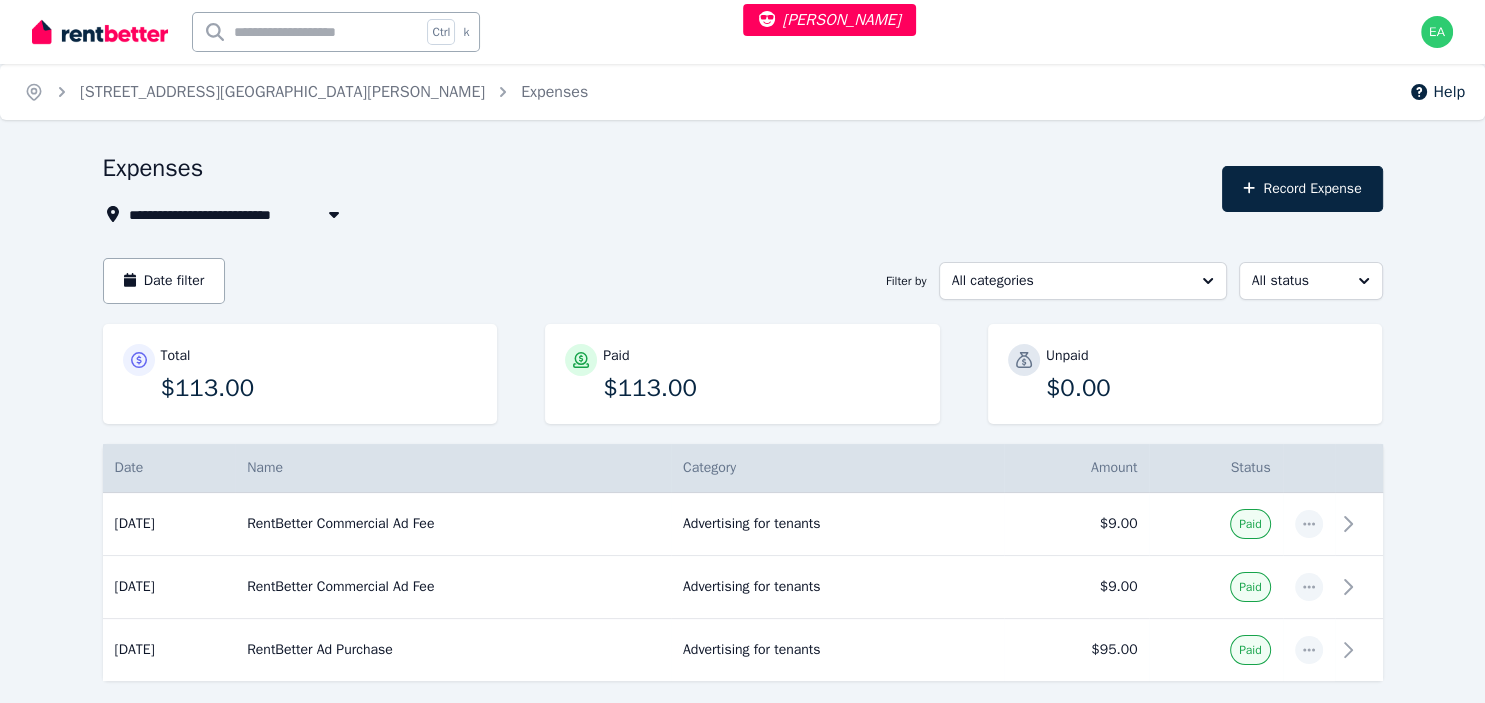 scroll, scrollTop: 84, scrollLeft: 0, axis: vertical 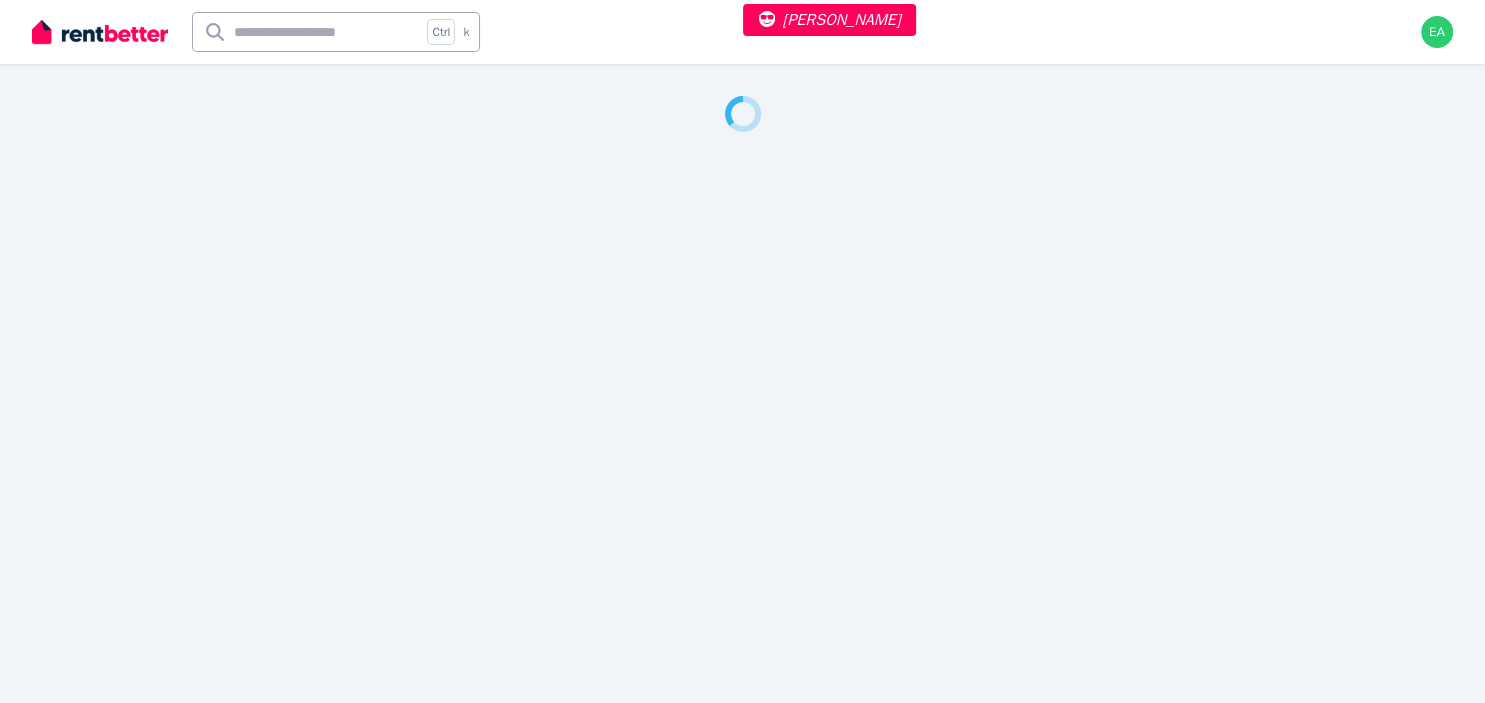 select on "**" 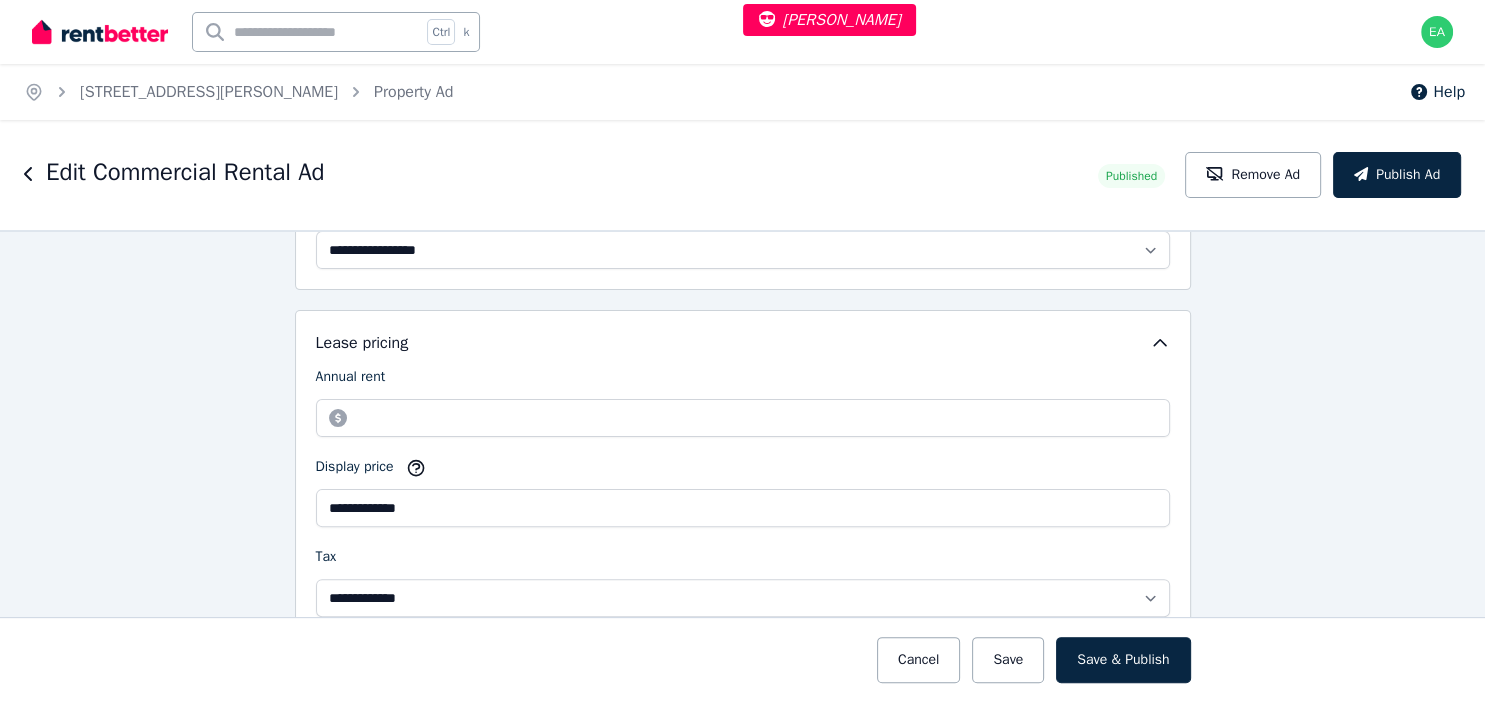 scroll, scrollTop: 130, scrollLeft: 0, axis: vertical 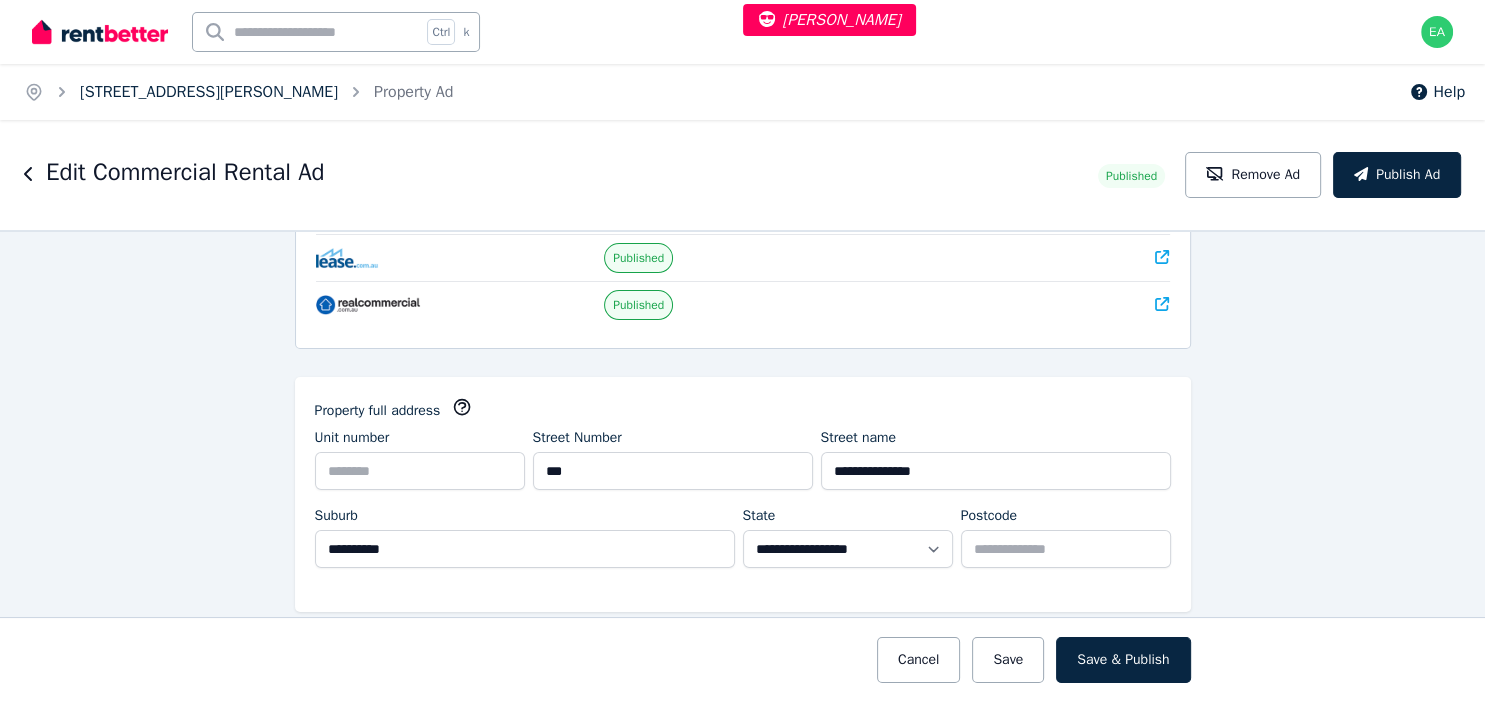 click on "[STREET_ADDRESS][PERSON_NAME]" at bounding box center [209, 92] 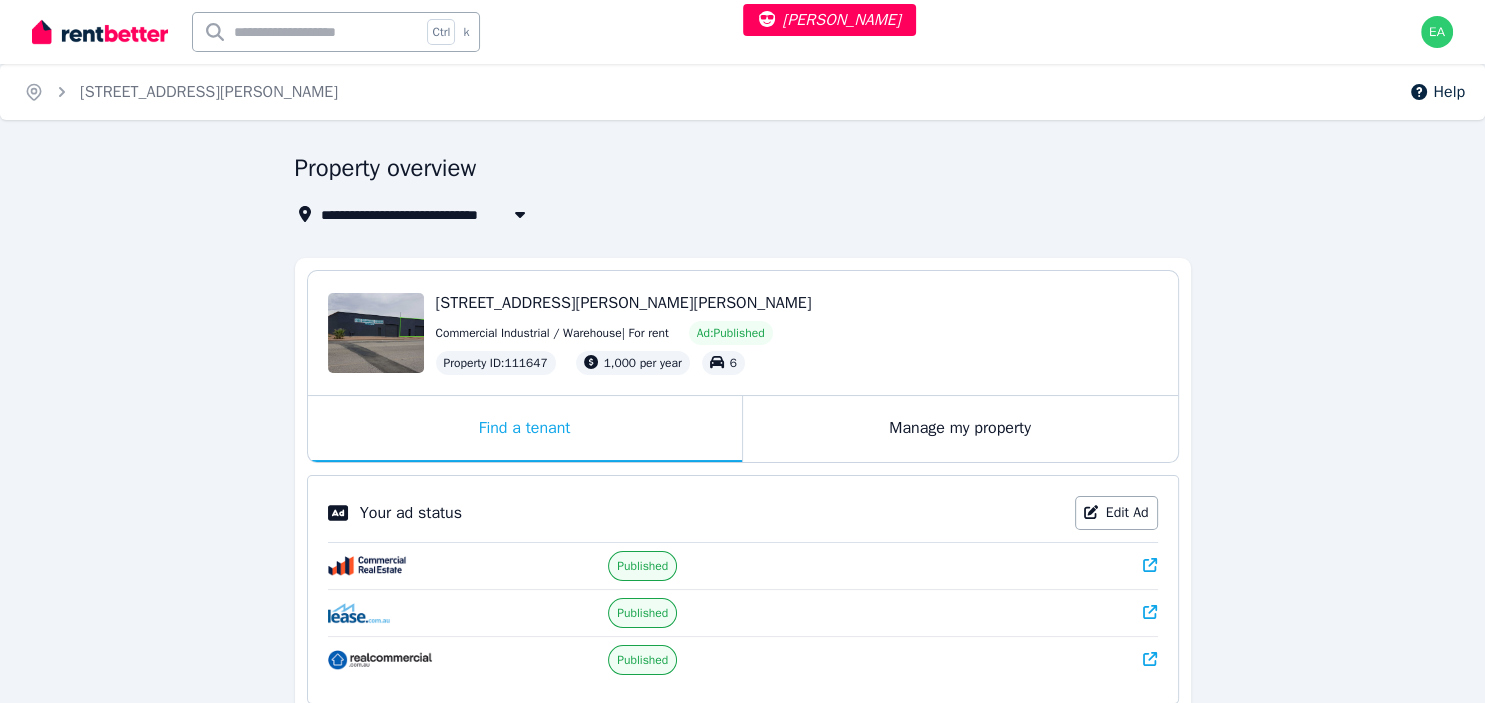 click on "Manage my property" at bounding box center (960, 429) 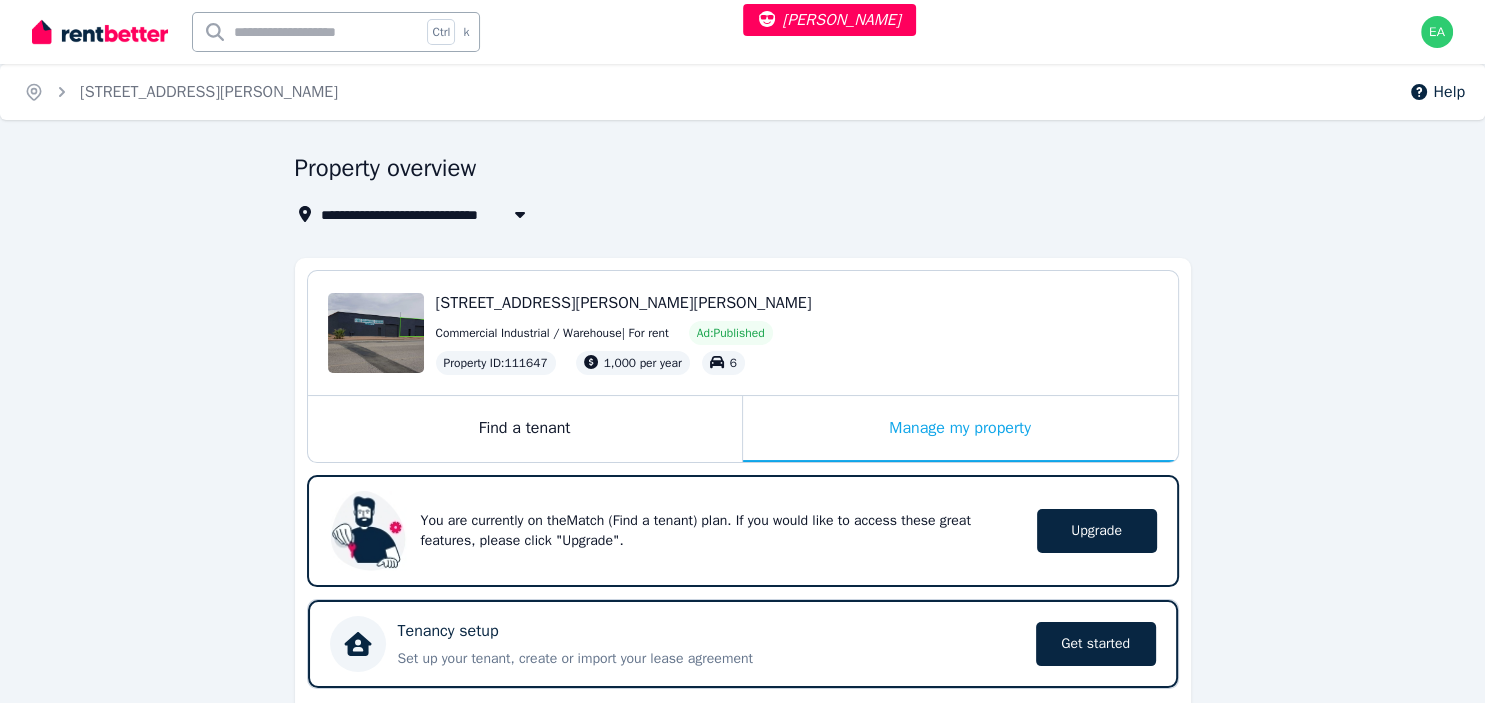 scroll, scrollTop: 422, scrollLeft: 0, axis: vertical 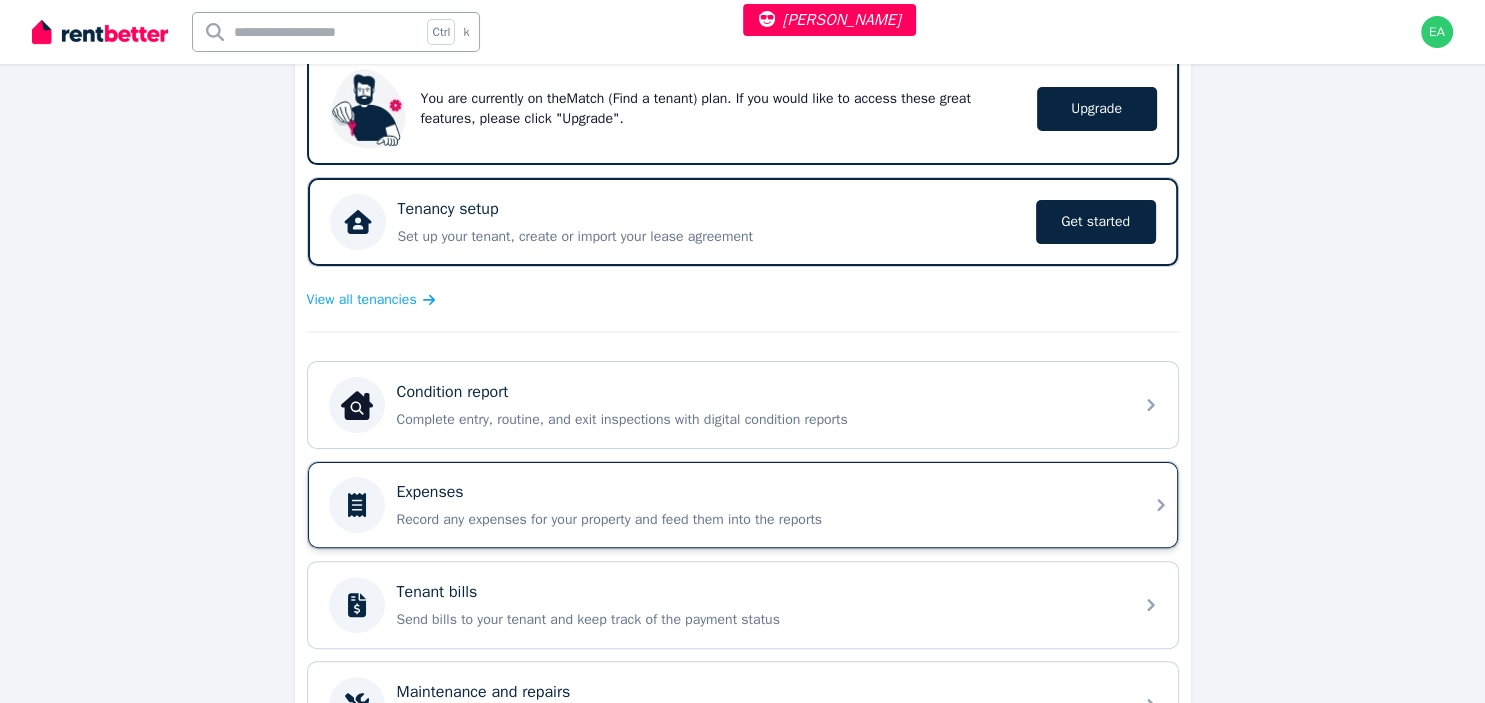 click on "Record any expenses for your property and feed them into the reports" at bounding box center (759, 520) 